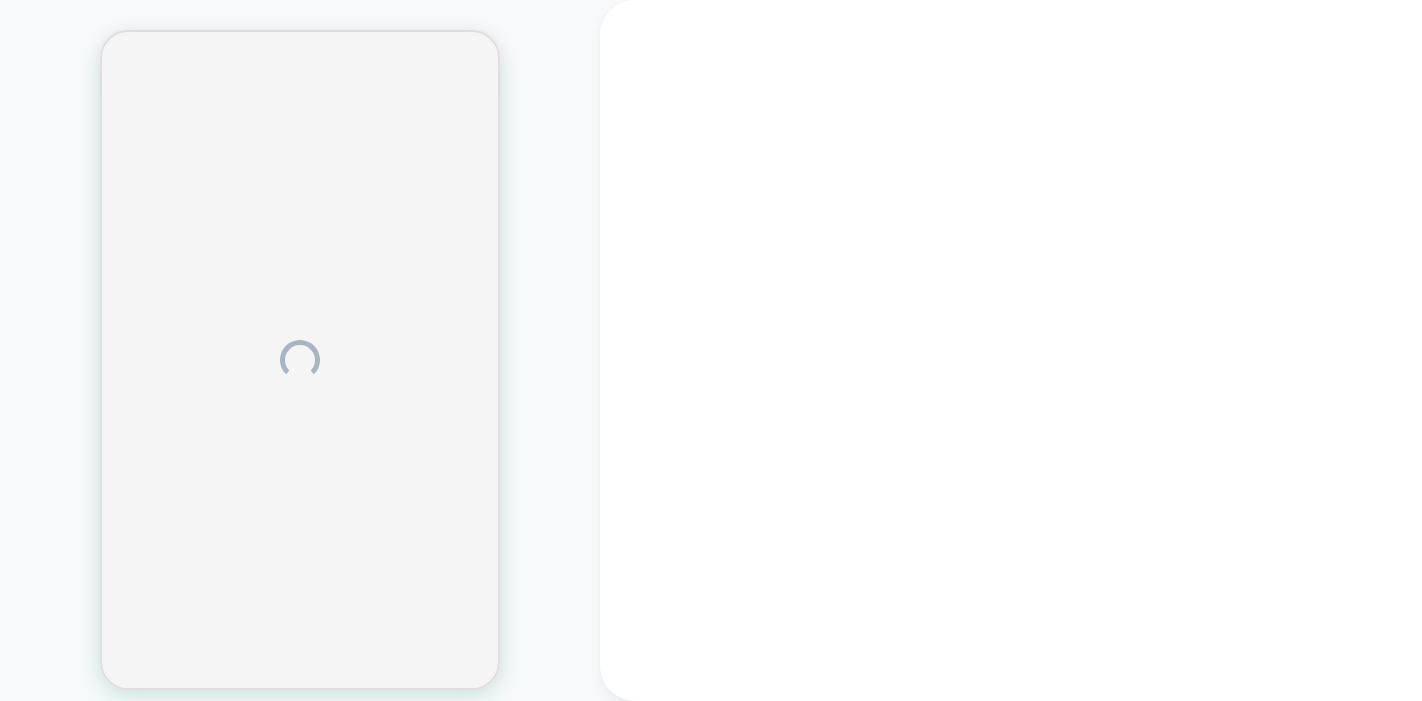 scroll, scrollTop: 0, scrollLeft: 0, axis: both 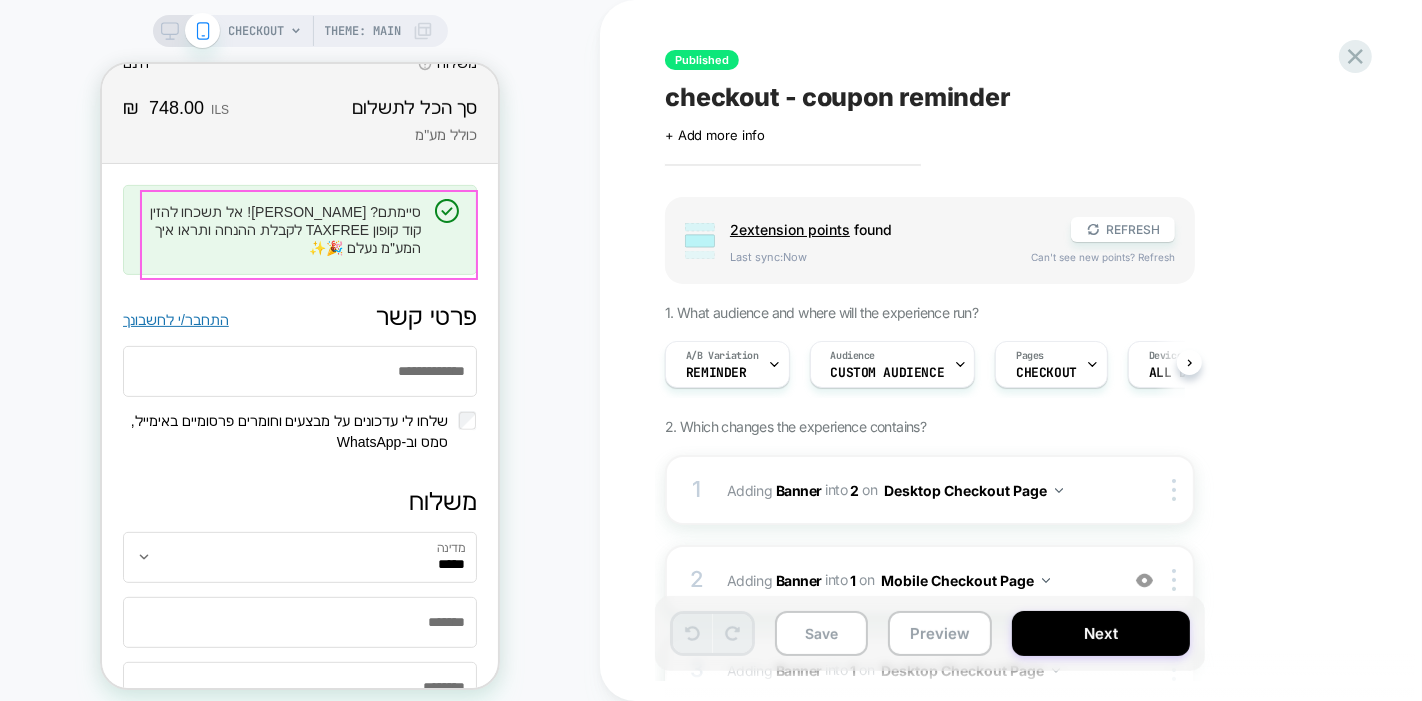 click on "סיימתם? [PERSON_NAME]! אל תשכחו להזין קוד קופון TAXFREE לקבלת ההנחה ותראו איך המע״מ נעלם 🎉✨" at bounding box center [299, 229] 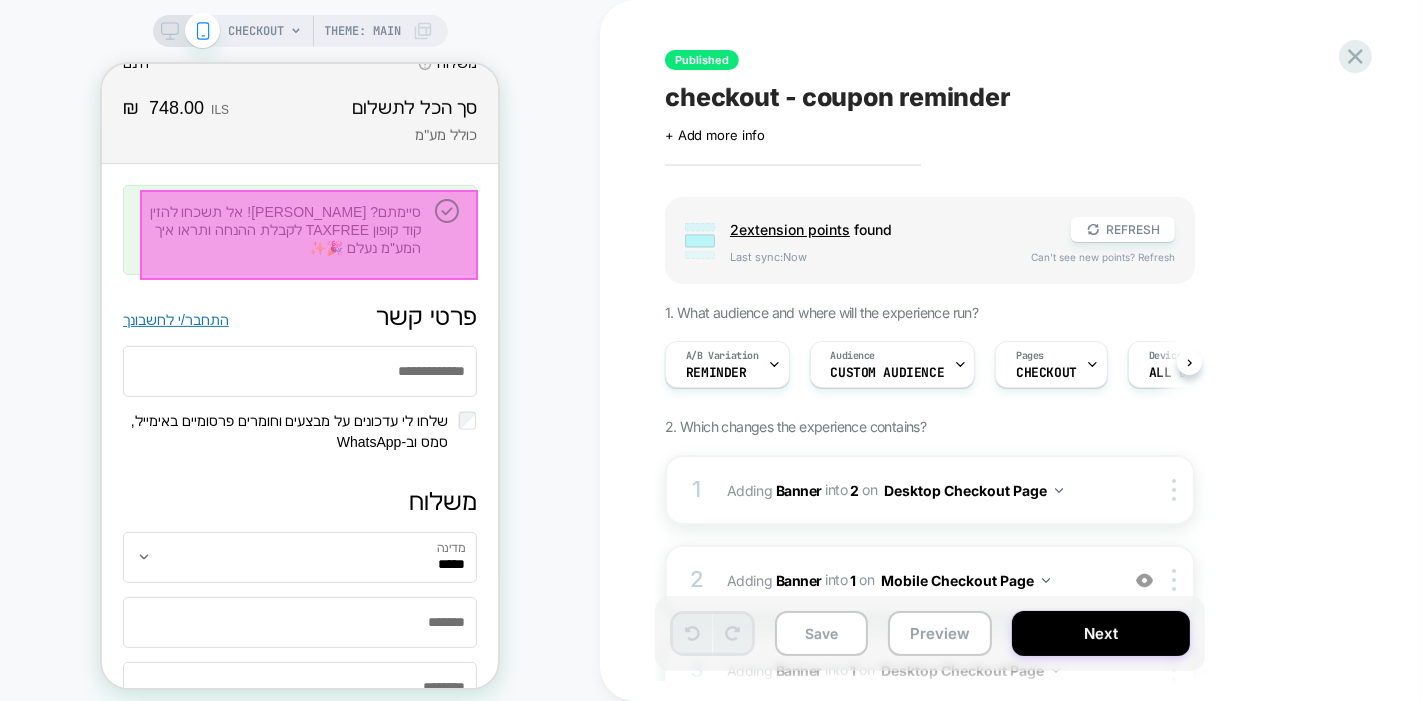 click on "דילוג לתוכן פירוט קנייה Original price ‏748.00 ‏ ₪ פירוט קנייה סל הקניות תמונת הפריט תיאור כמות מחיר Quantity 1 כרית גוף ארוכה 1 ‏299.00 ‏ ₪ Quantity 1 זוג כריות היברידיות 1 ‏449.00 ‏ ₪ גלילה לפריטים נוספים Gift Card או קוד קופון Gift Card או קוד קופון עדכן Submit סיכום מחיר Item Value Subtotal · 2 items ‏748.00 ‏ ₪ משלוח חינם סך הכל לתשלום ILS ‏748.00 ‏ ₪ כולל מע"מ  פנדה מעבר לתשלום סיימתם? [PERSON_NAME]! אל תשכחו להזין קוד קופון TAXFREE לקבלת ההנחה ותראו איך המע״מ נעלם 🎉✨ סיימתם? [PERSON_NAME]! אל תשכחו להזין קוד קופון TAXFREE לקבלת ההנחה ותראו איך המע״מ נעלם 🎉✨ פרטי קשר התחבר/י לחשבונך מה המייל שלך? משלוח מדינה ***** שם פרטי שם משפחה" at bounding box center [299, -130] 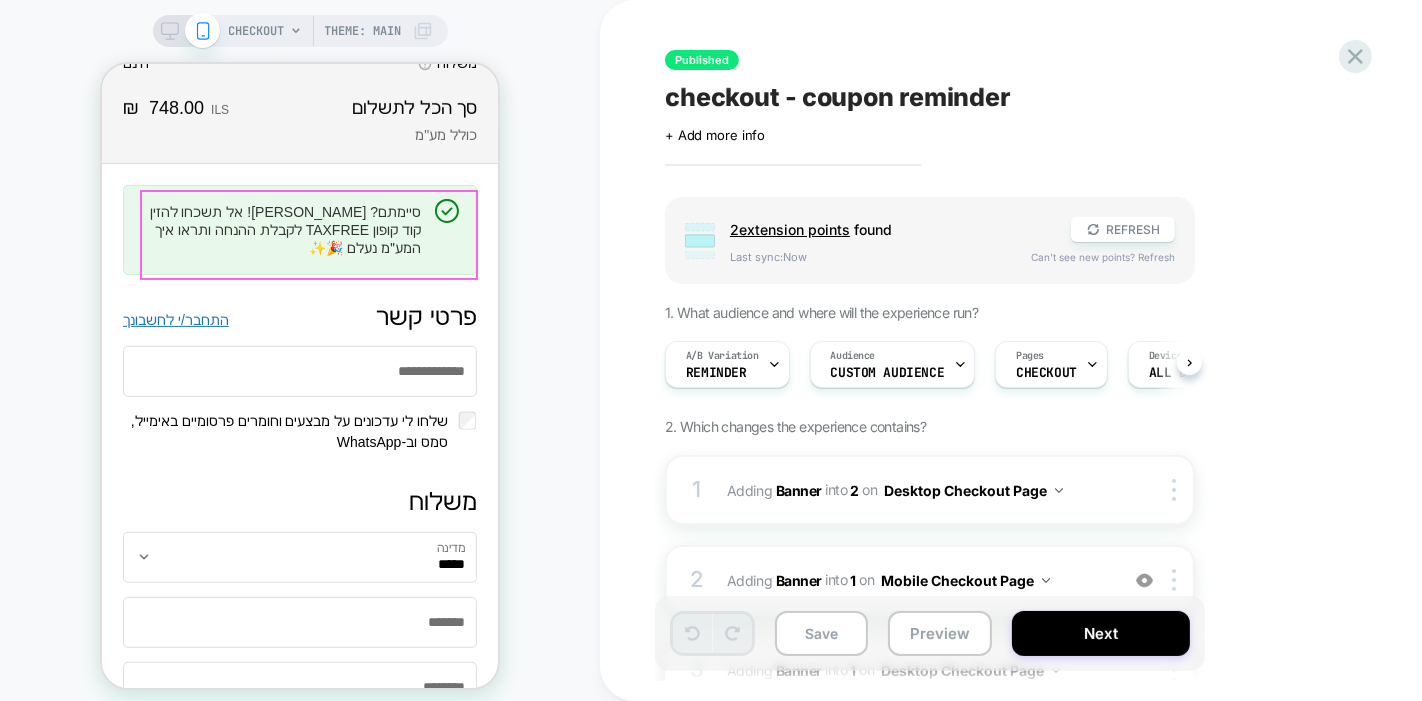 click on "סיימתם? [PERSON_NAME]! אל תשכחו להזין קוד קופון TAXFREE לקבלת ההנחה ותראו איך המע״מ נעלם 🎉✨" at bounding box center [280, 229] 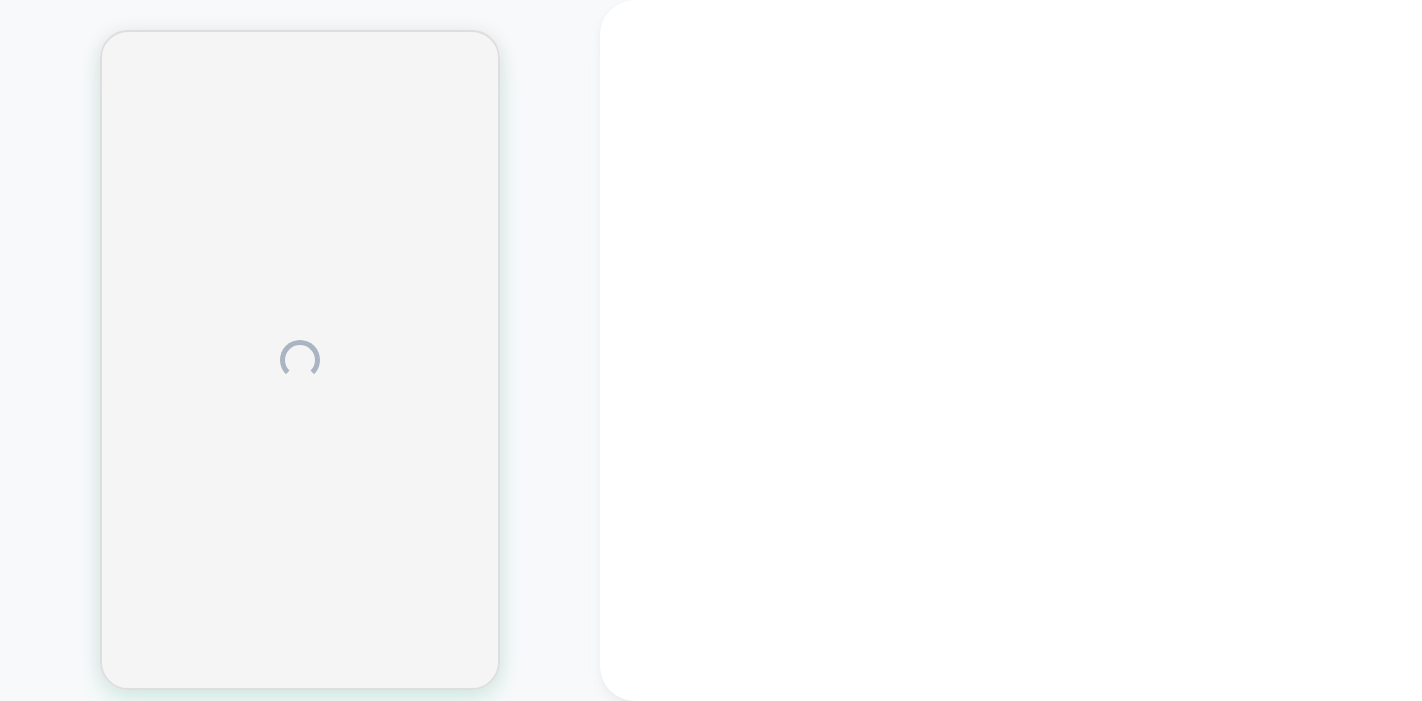 scroll, scrollTop: 0, scrollLeft: 0, axis: both 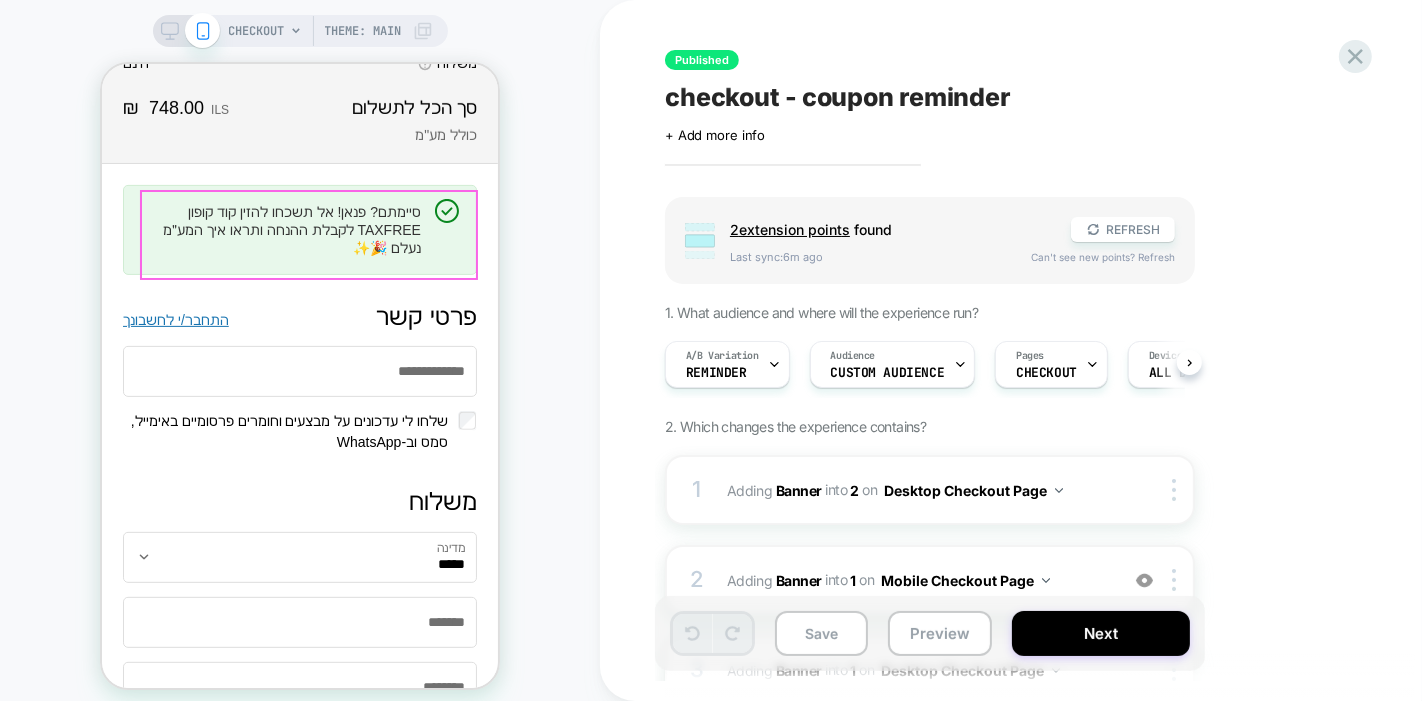 click on "סיימתם? [PERSON_NAME]! אל תשכחו להזין קוד קופון TAXFREE לקבלת ההנחה ותראו איך המע״מ נעלם 🎉✨" at bounding box center (280, 229) 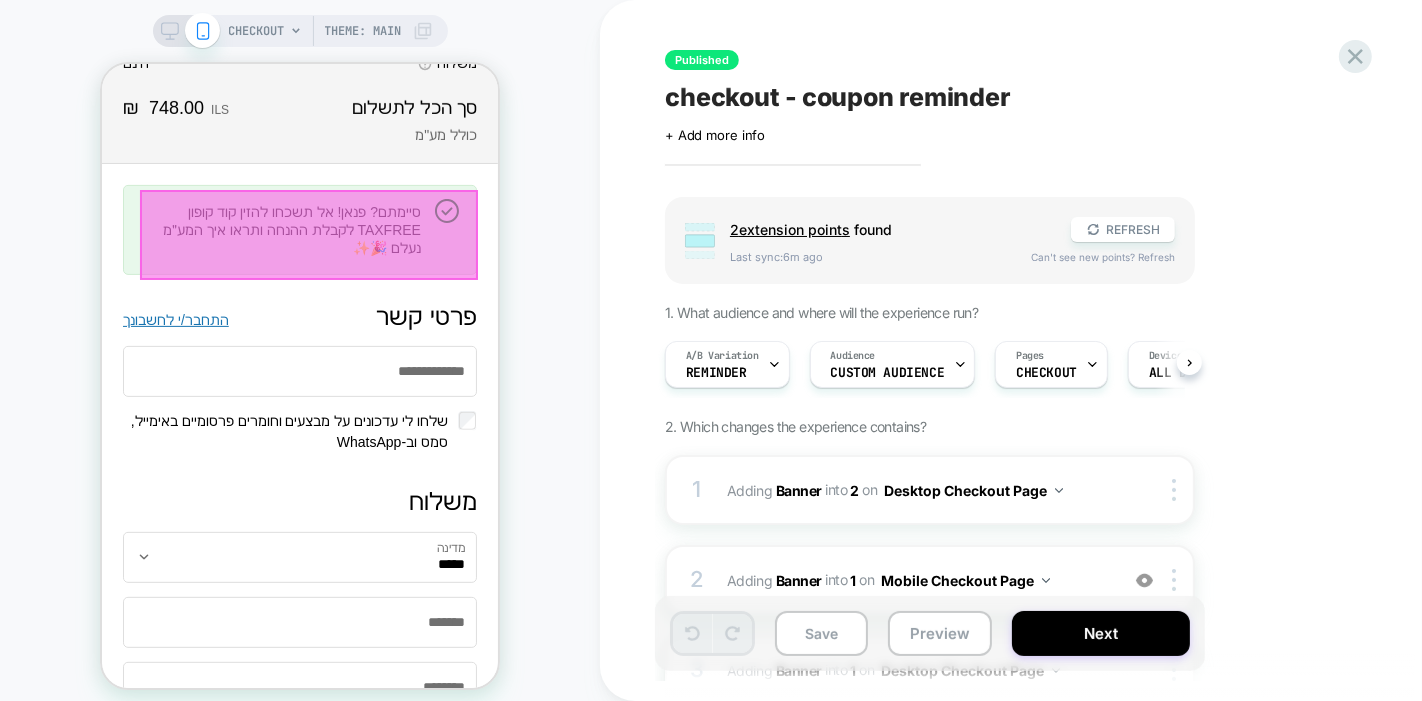 click on "סיימתם? [PERSON_NAME]! אל תשכחו להזין קוד קופון TAXFREE לקבלת ההנחה ותראו איך המע״מ נעלם 🎉✨" at bounding box center [280, 229] 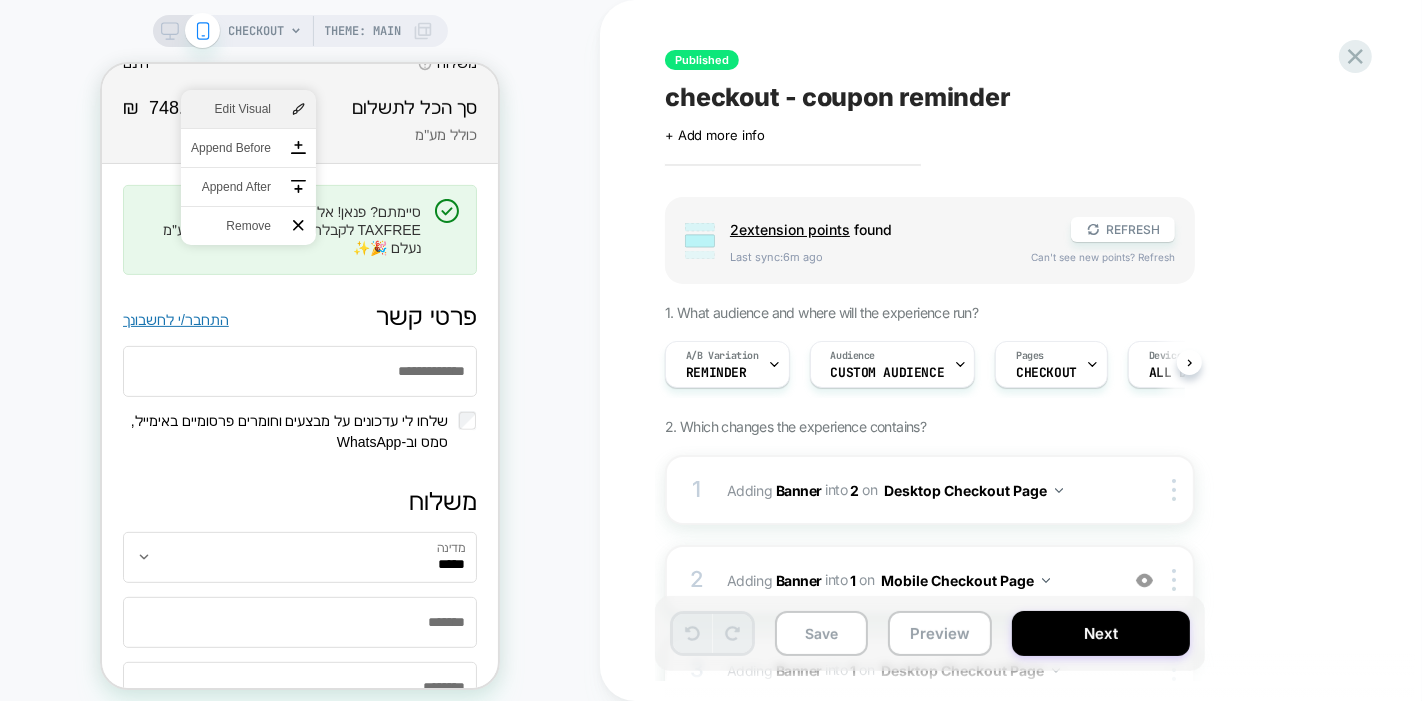 click on "Edit Visual" at bounding box center (247, 108) 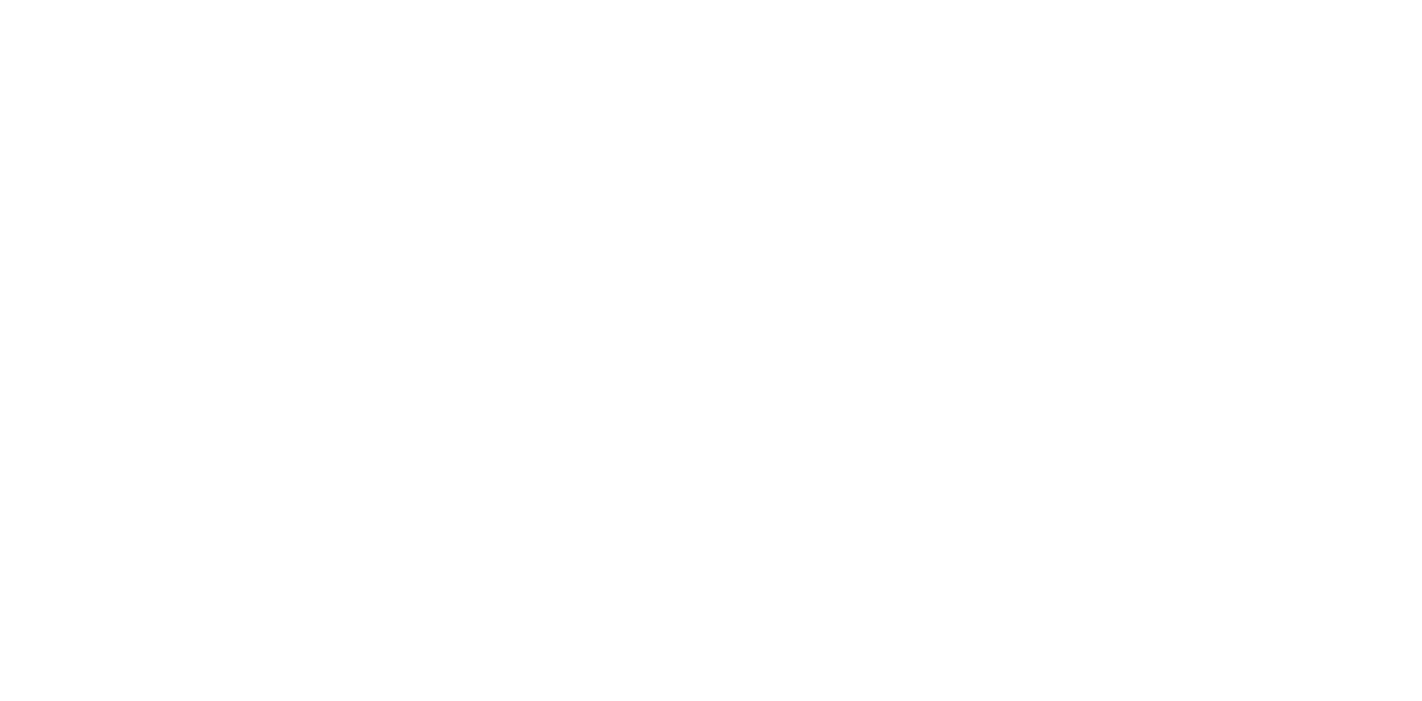 scroll, scrollTop: 0, scrollLeft: 0, axis: both 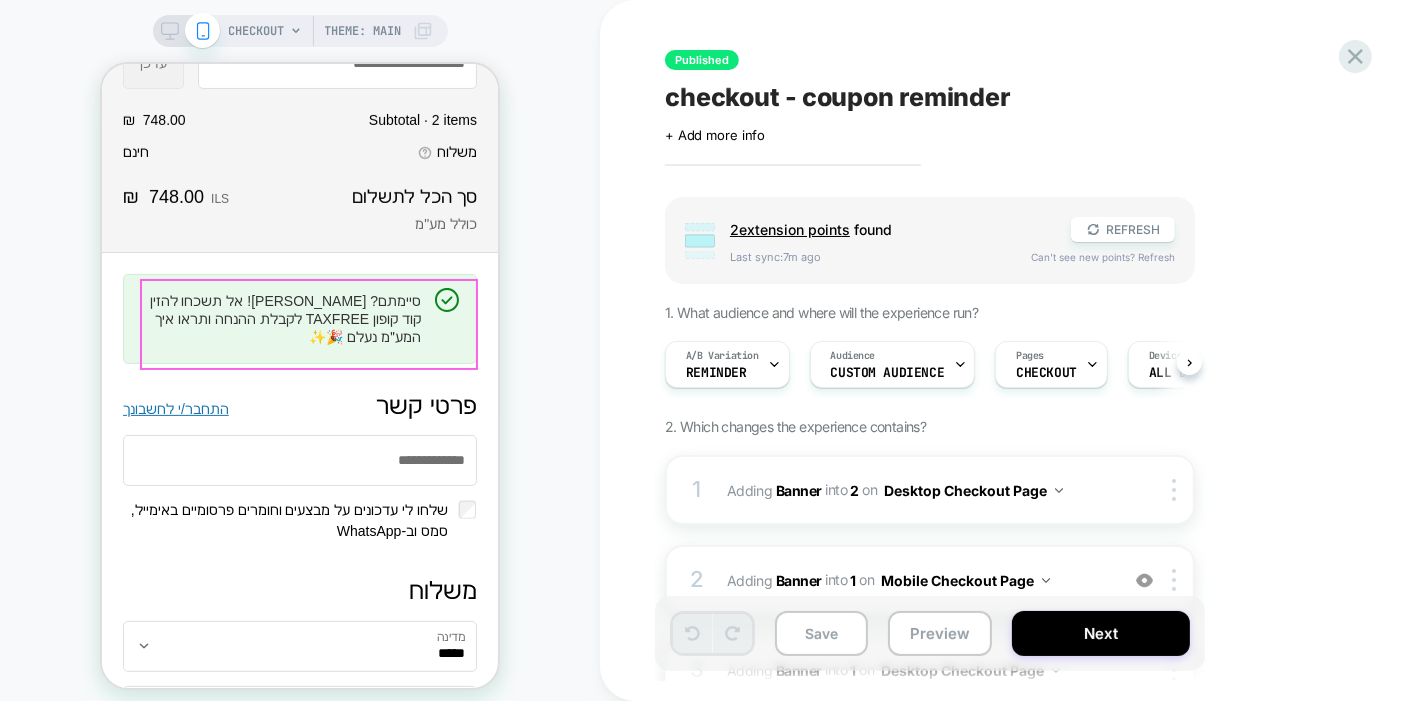 click on "סיימתם? [PERSON_NAME]! אל תשכחו להזין קוד קופון TAXFREE לקבלת ההנחה ותראו איך המע״מ נעלם 🎉✨" at bounding box center [280, 318] 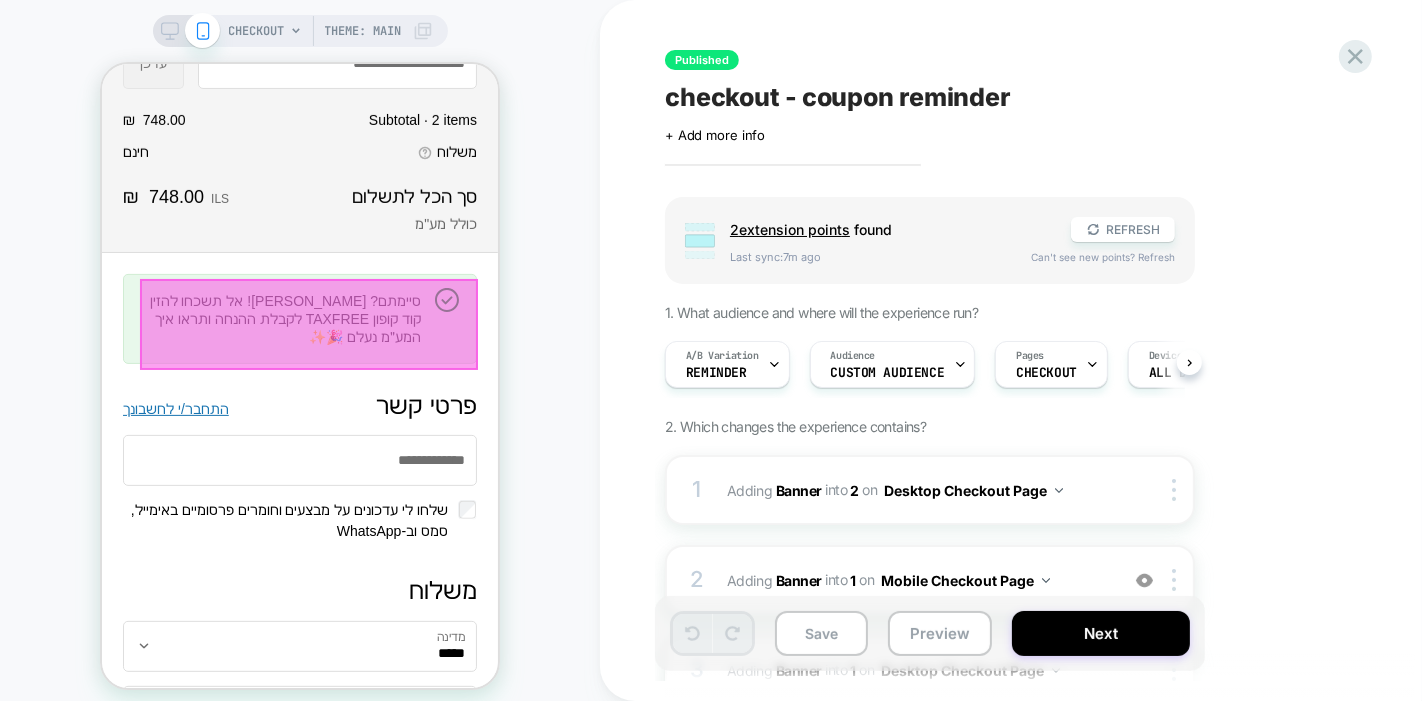 click on "דילוג לתוכן פירוט קנייה Original price ‏748.00 ‏ ₪ פירוט קנייה סל הקניות תמונת הפריט תיאור כמות מחיר Quantity 1 כרית גוף ארוכה 1 ‏299.00 ‏ ₪ Quantity 1 זוג כריות היברידיות 1 ‏449.00 ‏ ₪ גלילה לפריטים נוספים Gift Card או קוד קופון Gift Card או קוד קופון עדכן Submit סיכום מחיר Item Value Subtotal · 2 items ‏748.00 ‏ ₪ משלוח חינם סך הכל לתשלום ILS ‏748.00 ‏ ₪ כולל מע"מ  פנדה מעבר לתשלום סיימתם? [PERSON_NAME]! אל תשכחו להזין קוד קופון TAXFREE לקבלת ההנחה ותראו איך המע״מ נעלם 🎉✨ סיימתם? [PERSON_NAME]! אל תשכחו להזין קוד קופון TAXFREE לקבלת ההנחה ותראו איך המע״מ נעלם 🎉✨ פרטי קשר התחבר/י לחשבונך מה המייל שלך? משלוח מדינה ***** שם פרטי שם משפחה" at bounding box center [299, -41] 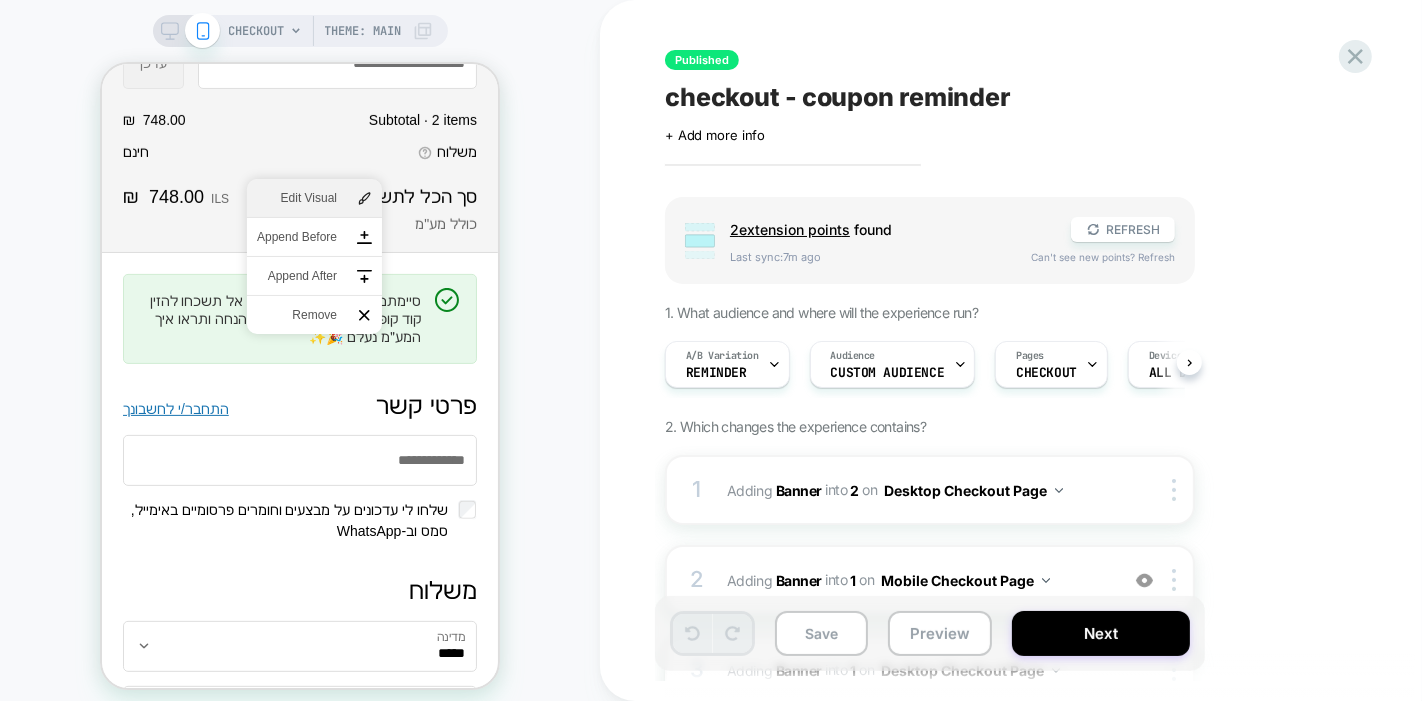 click at bounding box center [363, 197] 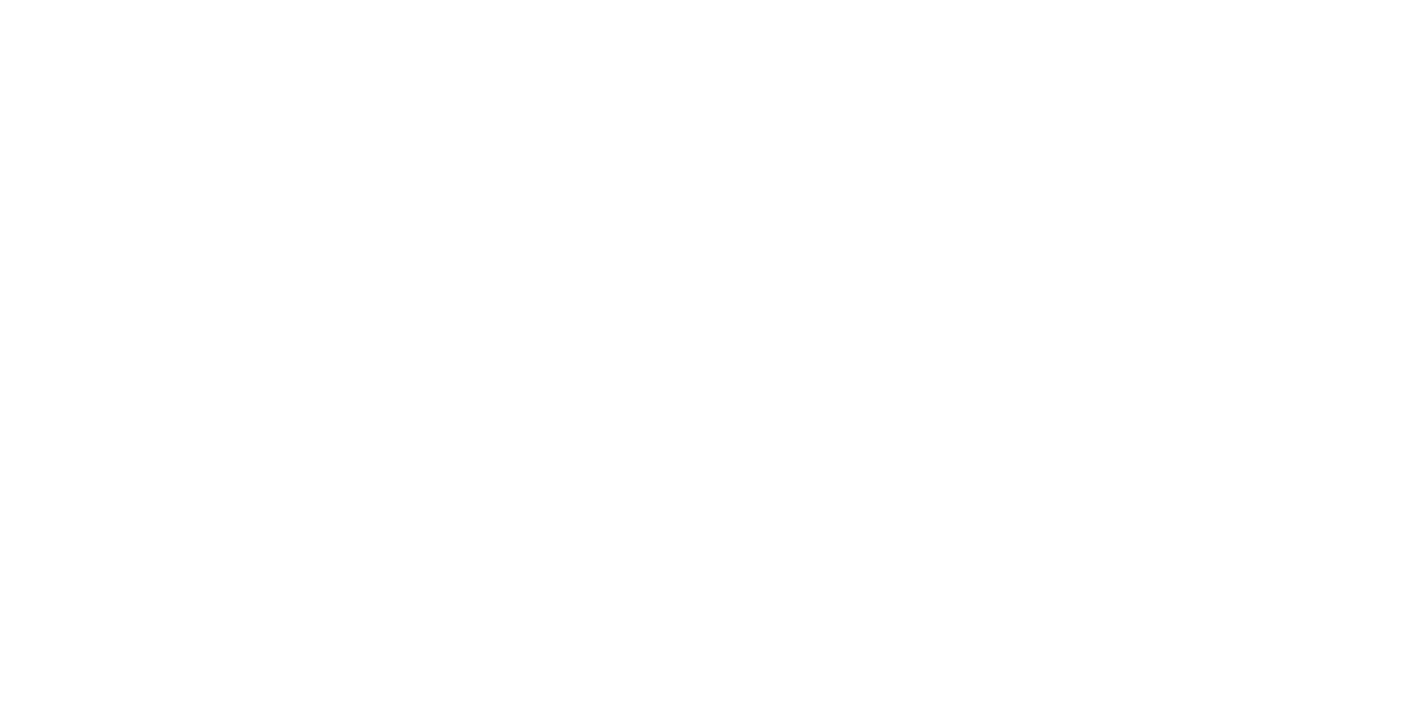 scroll, scrollTop: 0, scrollLeft: 0, axis: both 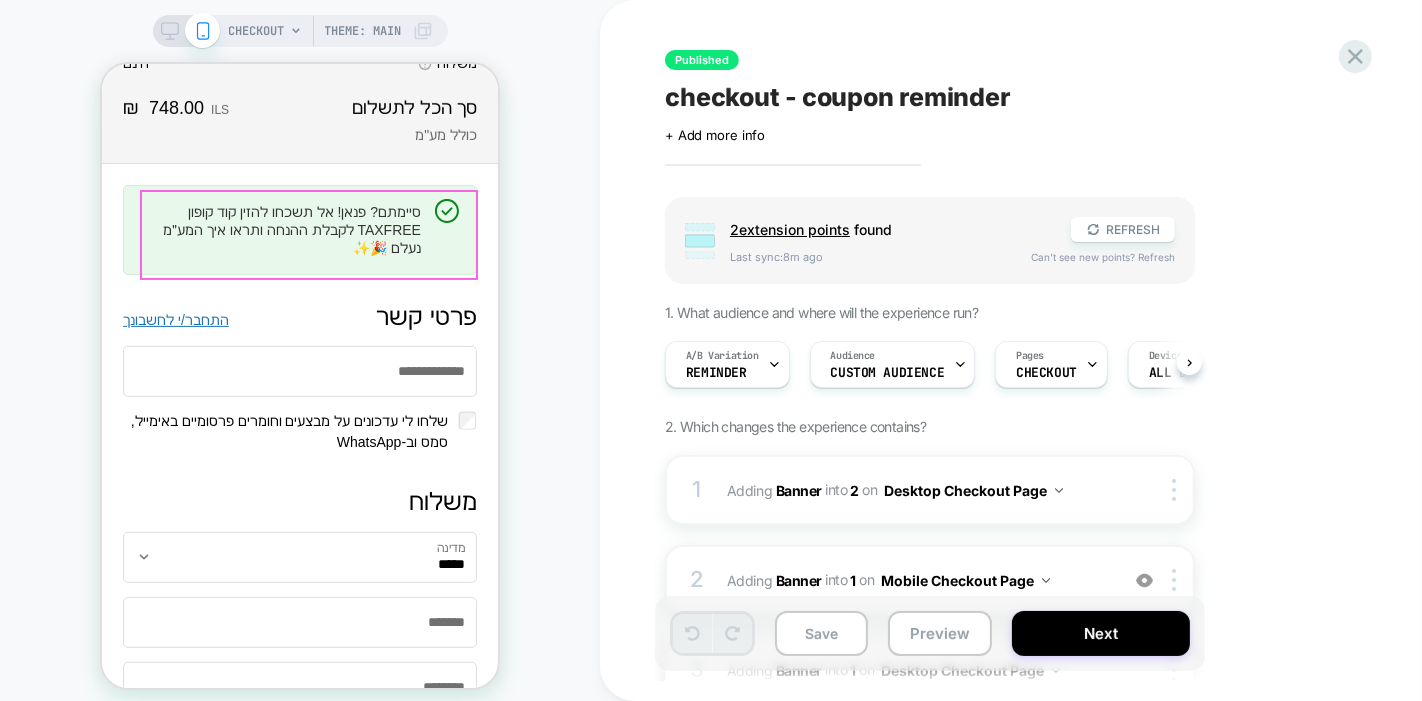 click on "סיימתם? [PERSON_NAME]! אל תשכחו להזין קוד קופון TAXFREE לקבלת ההנחה ותראו איך המע״מ נעלם 🎉✨" at bounding box center [280, 229] 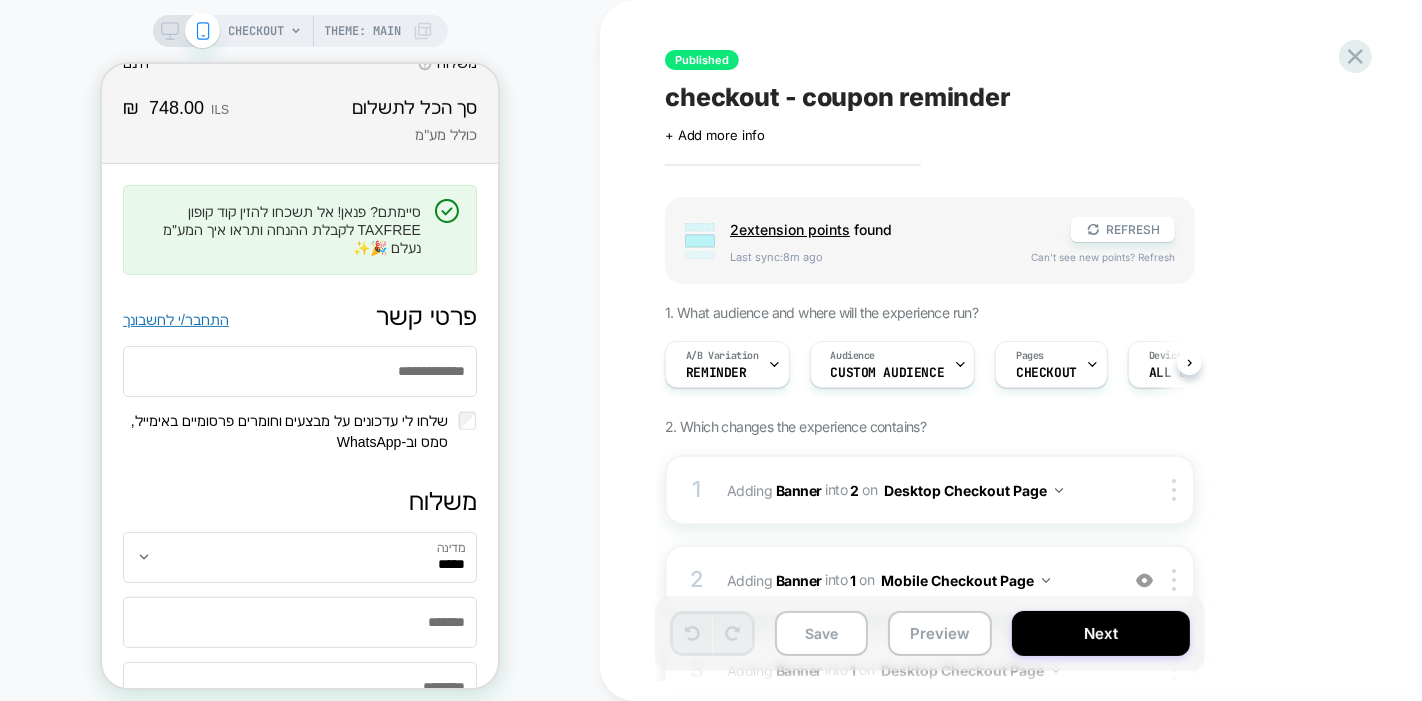 click 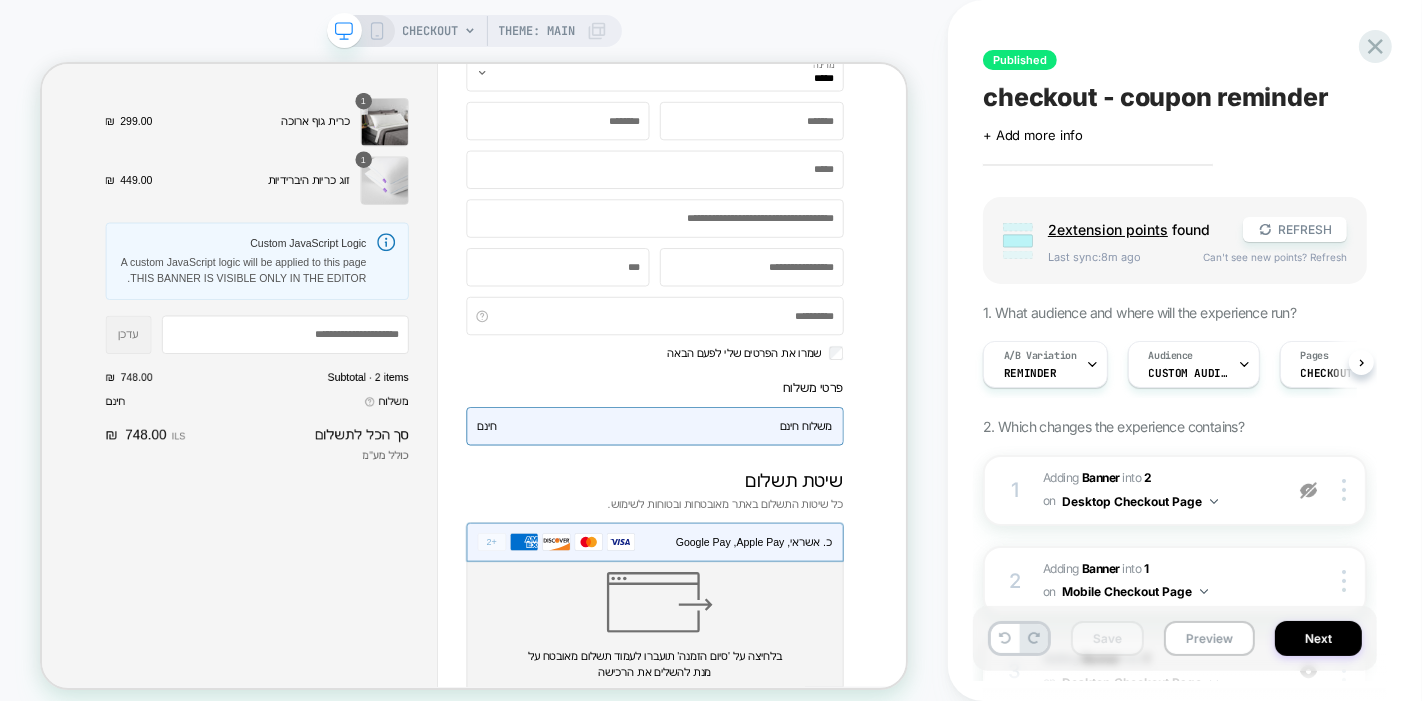 scroll, scrollTop: 0, scrollLeft: 0, axis: both 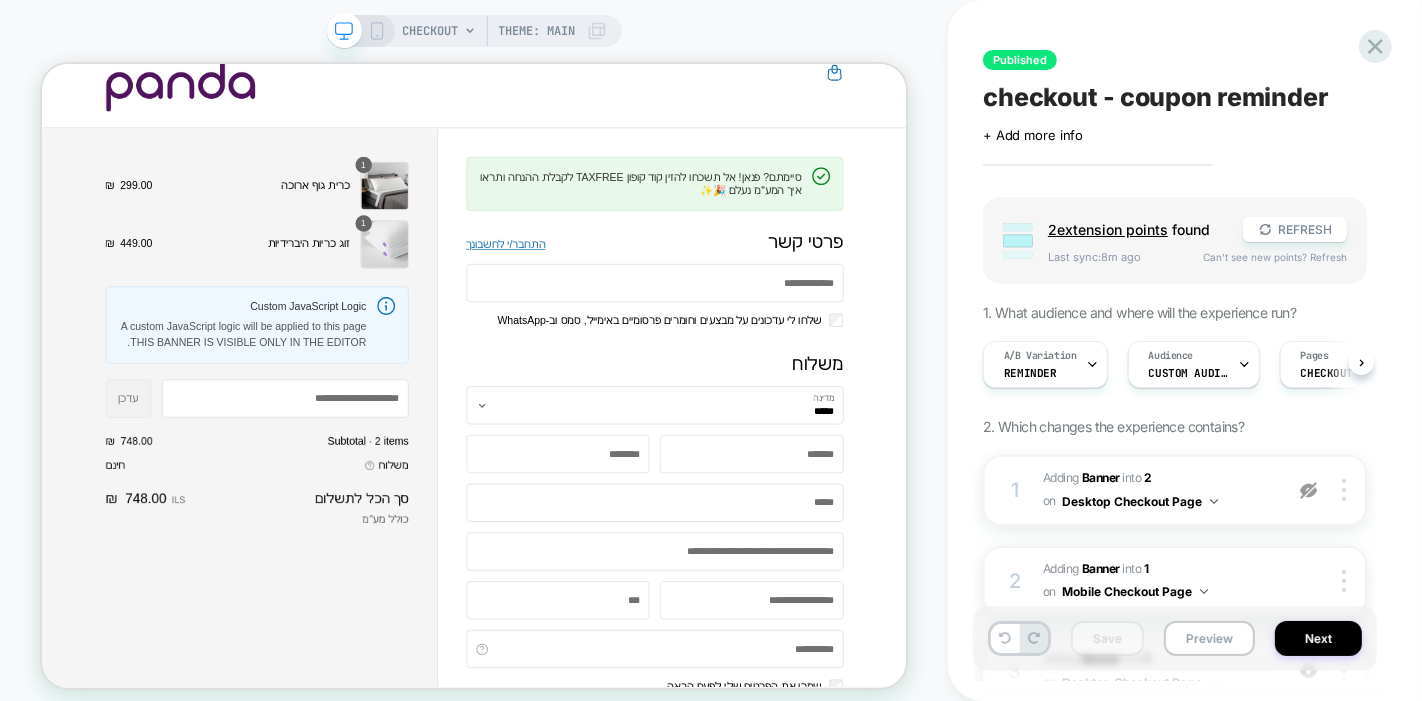 click on "פנדה מעבר לתשלום סיימתם? פנאן! אל תשכחו להזין קוד קופון TAXFREE לקבלת ההנחה ותראו איך המע״מ נעלם 🎉✨ סיימתם? פנאן! אל תשכחו להזין קוד קופון TAXFREE לקבלת ההנחה ותראו איך המע״מ נעלם 🎉✨ פרטי קשר התחבר/י לחשבונך מה המייל שלך? שלחו לי עדכונים על מבצעים וחומרים פרסומיים באימייל, סמס וב-WhatsApp משלוח מדינה ***** שם פרטי שם משפחה כתובת כניסה / קומה / דירה / קוד כניסה / הערות מיקוד (אופציונלי) עיר טלפון נייד שמרו את הפרטים שלי לפעם הבאה ** פרטי משלוח בחירת שיטת משלוח משלוח חינם חינם שיטת תשלום כל שיטות התשלום באתר מאובטחות ובטוחות לשימוש. כ. אשראי, Google Pay ,Apple Pay +2 +3 Additional payment methods הסתרה 1" at bounding box center (859, 941) 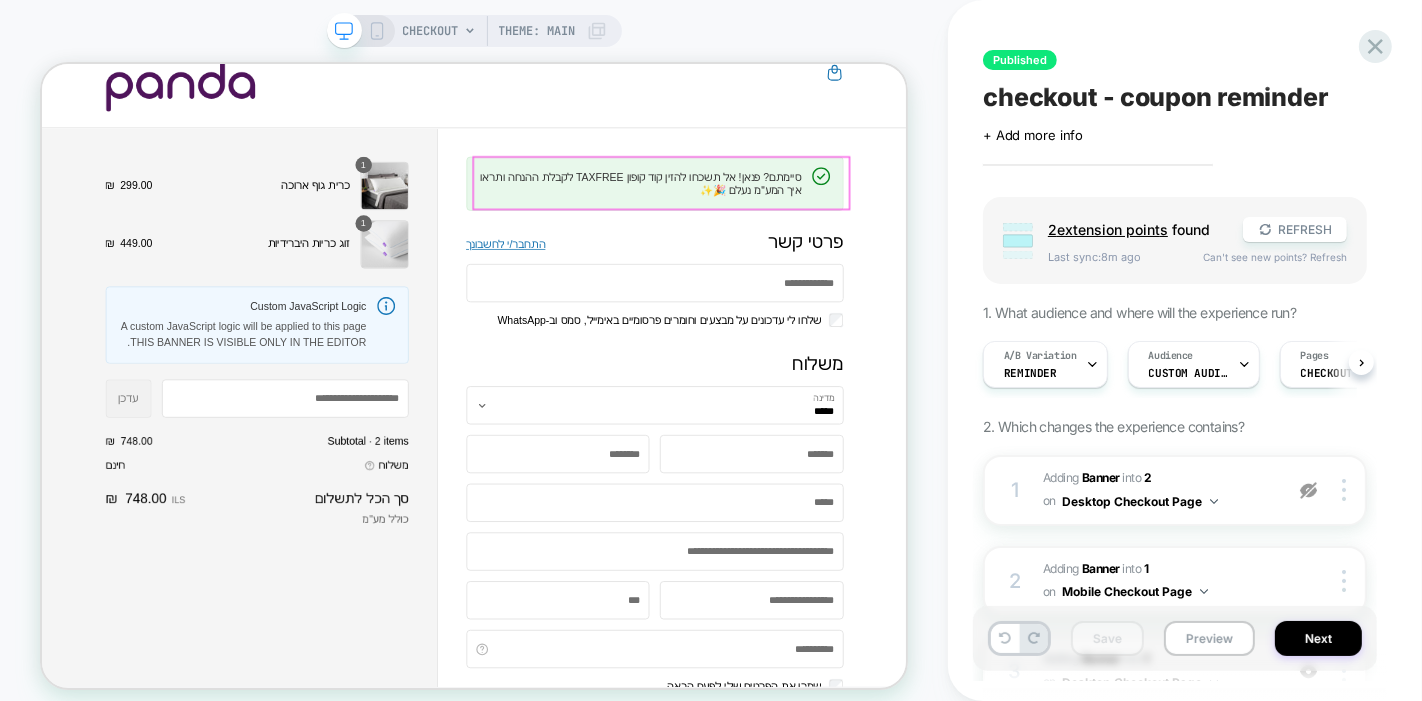 click on "סיימתם? [PERSON_NAME]! אל תשכחו להזין קוד קופון TAXFREE לקבלת ההנחה ותראו איך המע״מ נעלם 🎉✨" at bounding box center [859, 223] 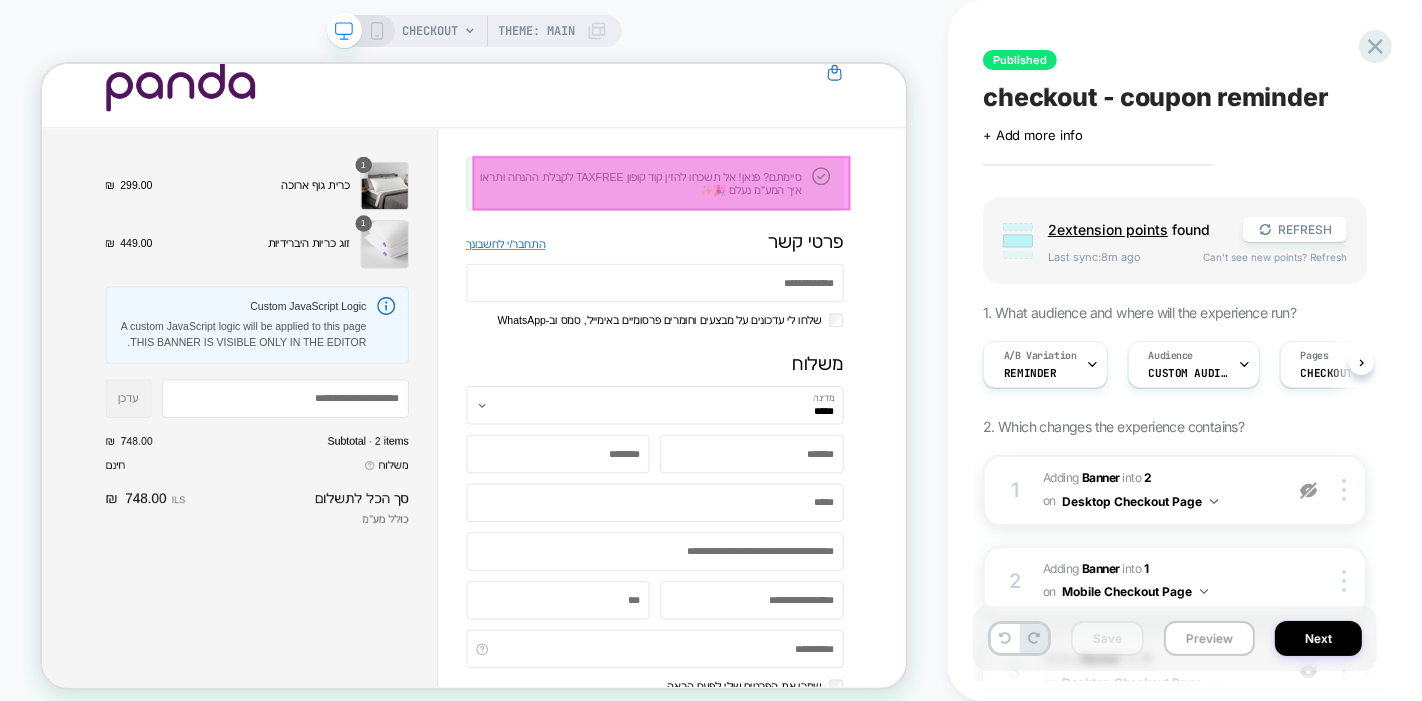 click on "סיימתם? [PERSON_NAME]! אל תשכחו להזין קוד קופון TAXFREE לקבלת ההנחה ותראו איך המע״מ נעלם 🎉✨" at bounding box center [840, 223] 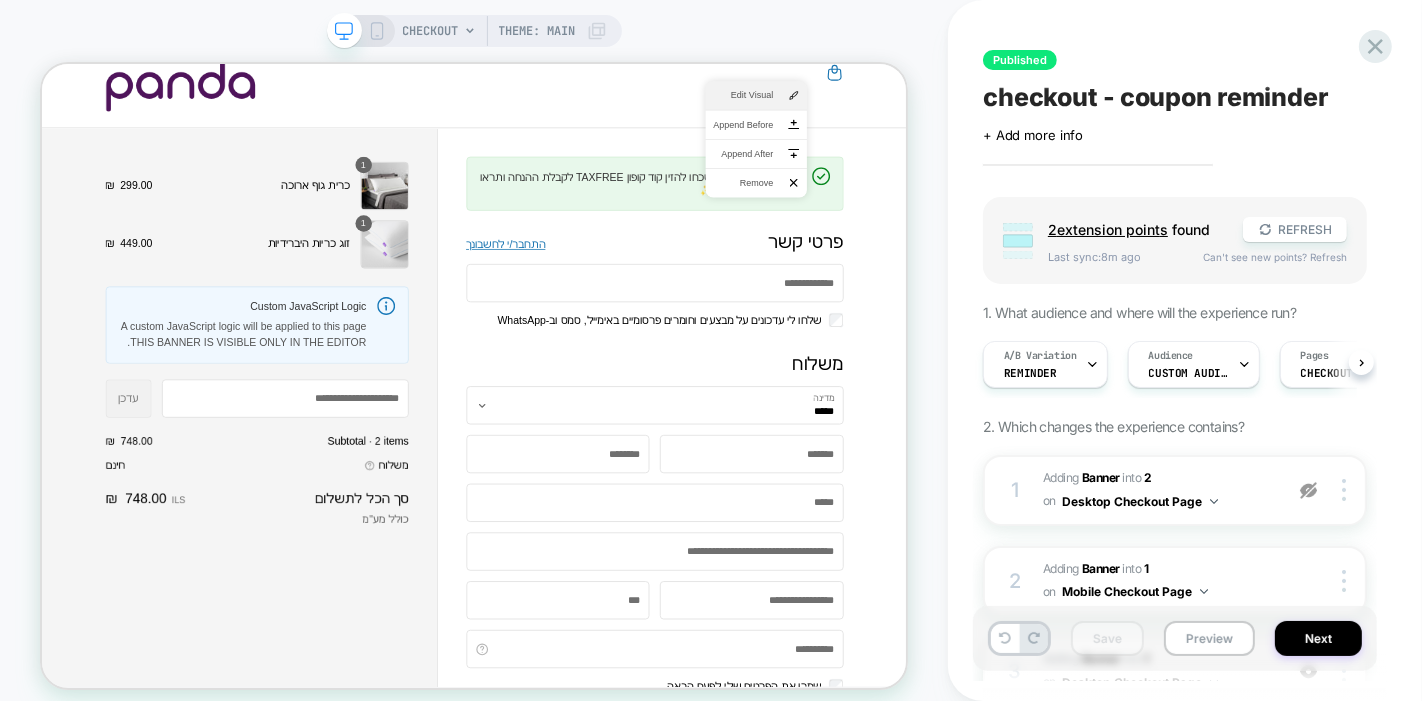 click on "Edit Visual" at bounding box center (977, 105) 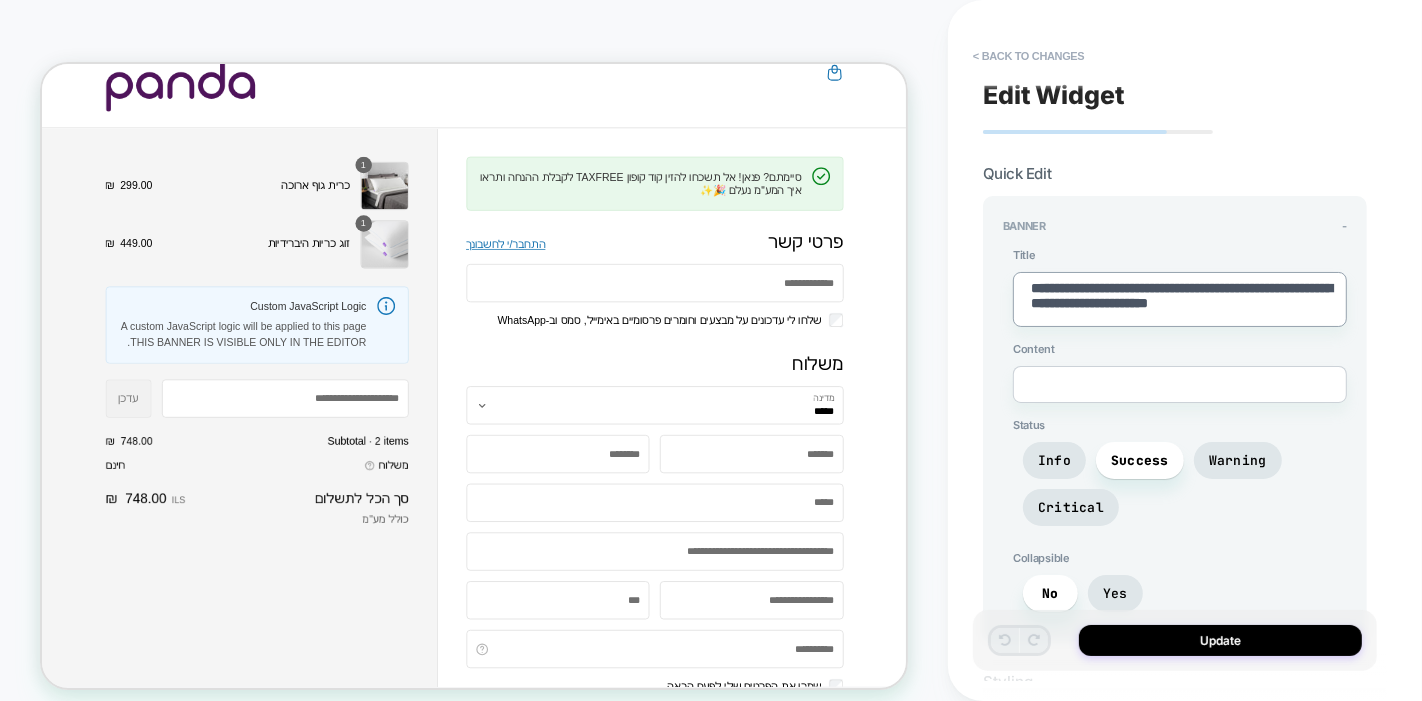 click on "**********" at bounding box center [1180, 299] 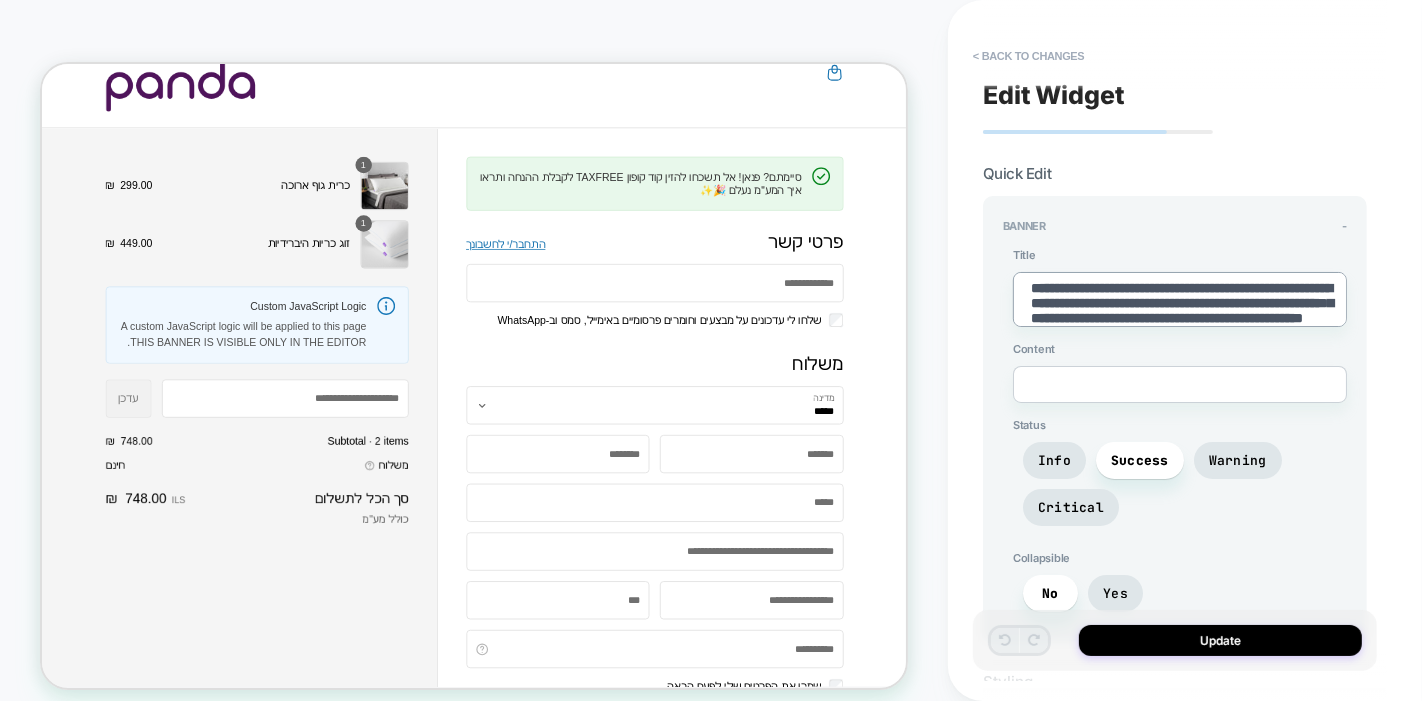 type on "*" 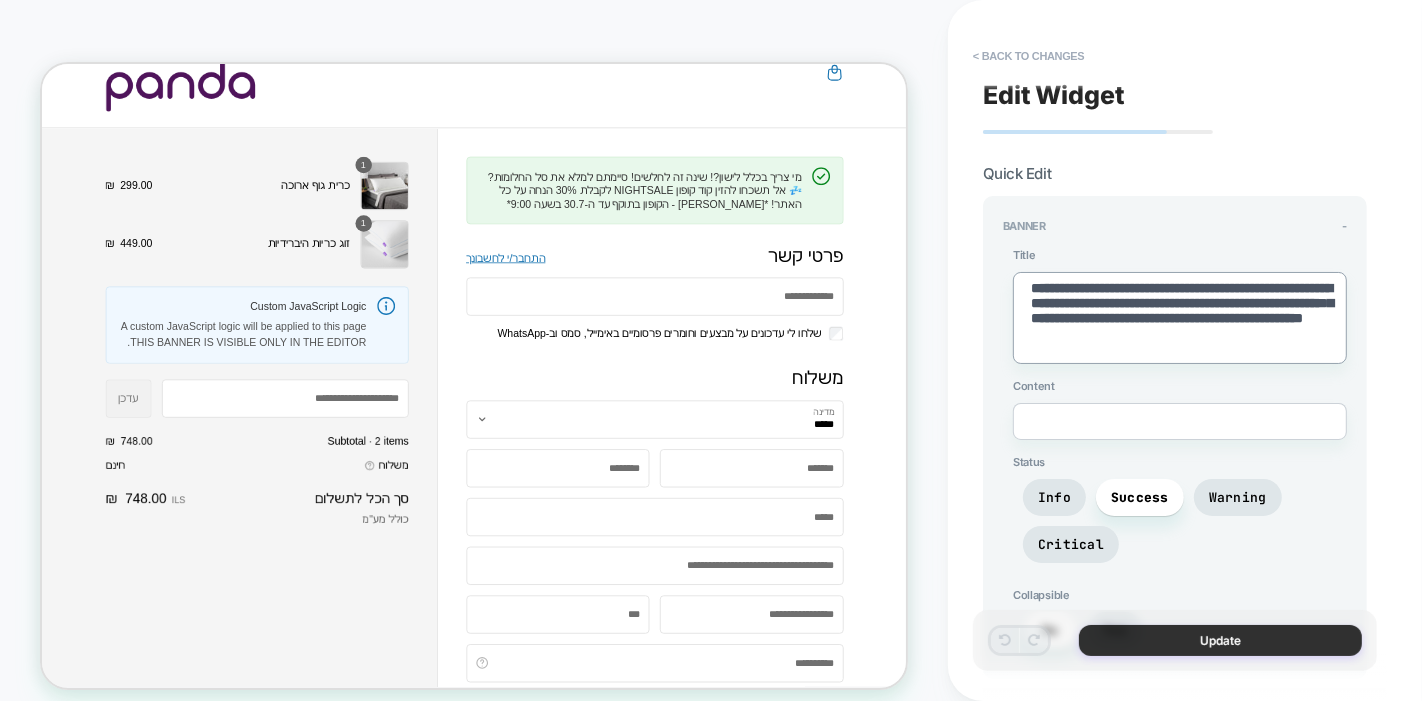 type on "**********" 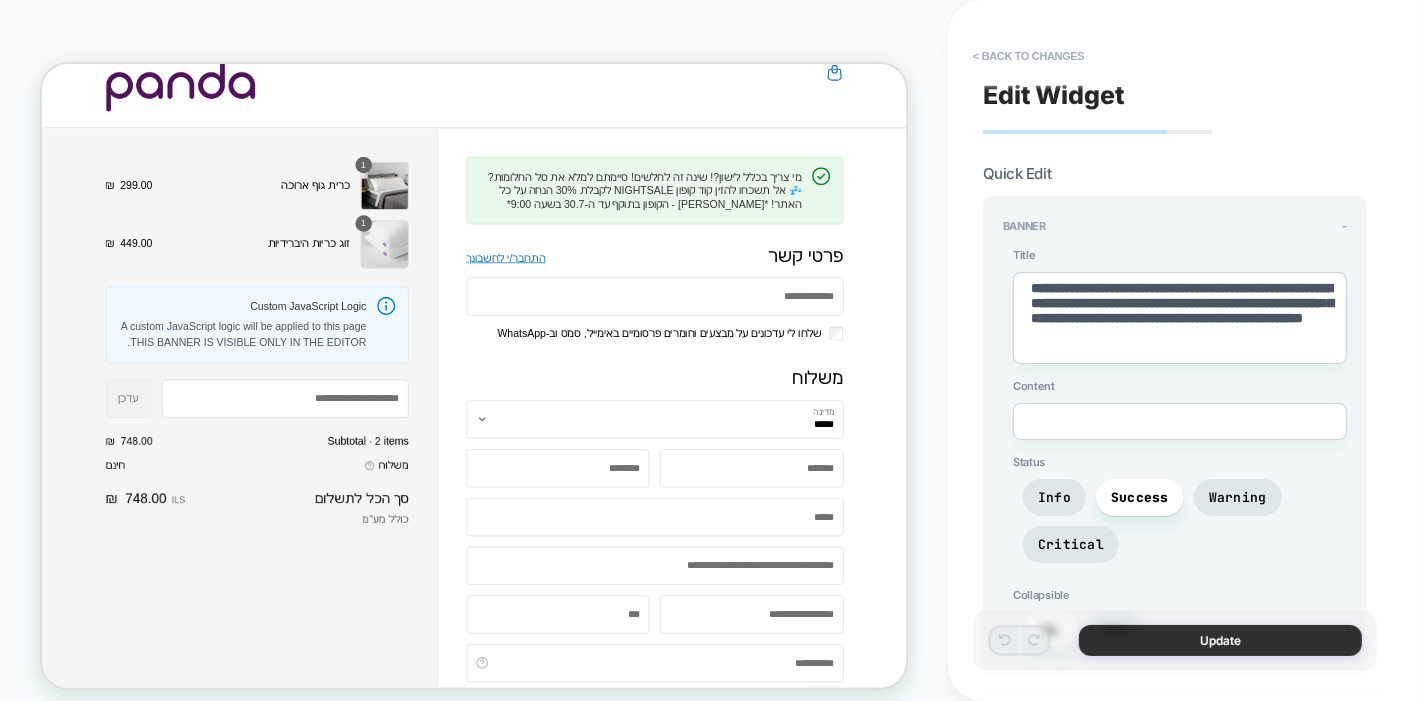 type on "*" 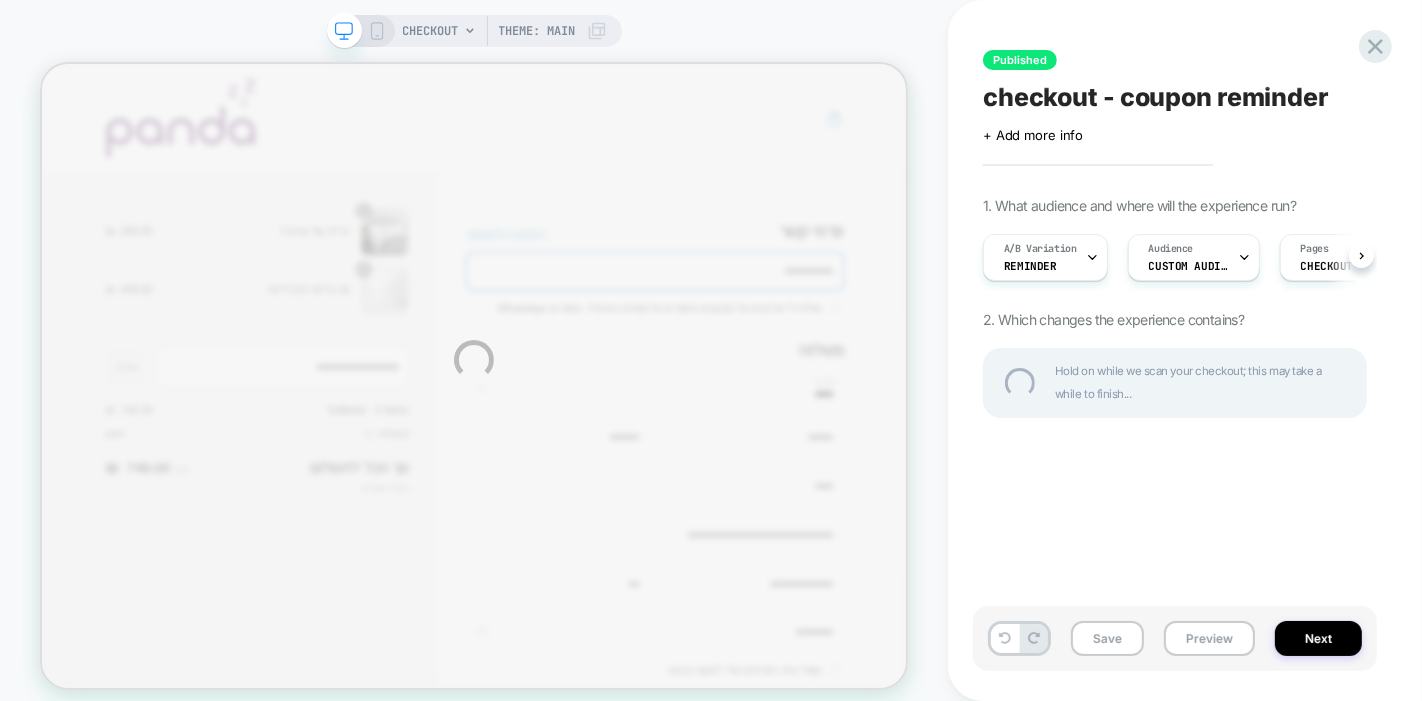 scroll, scrollTop: 0, scrollLeft: 0, axis: both 